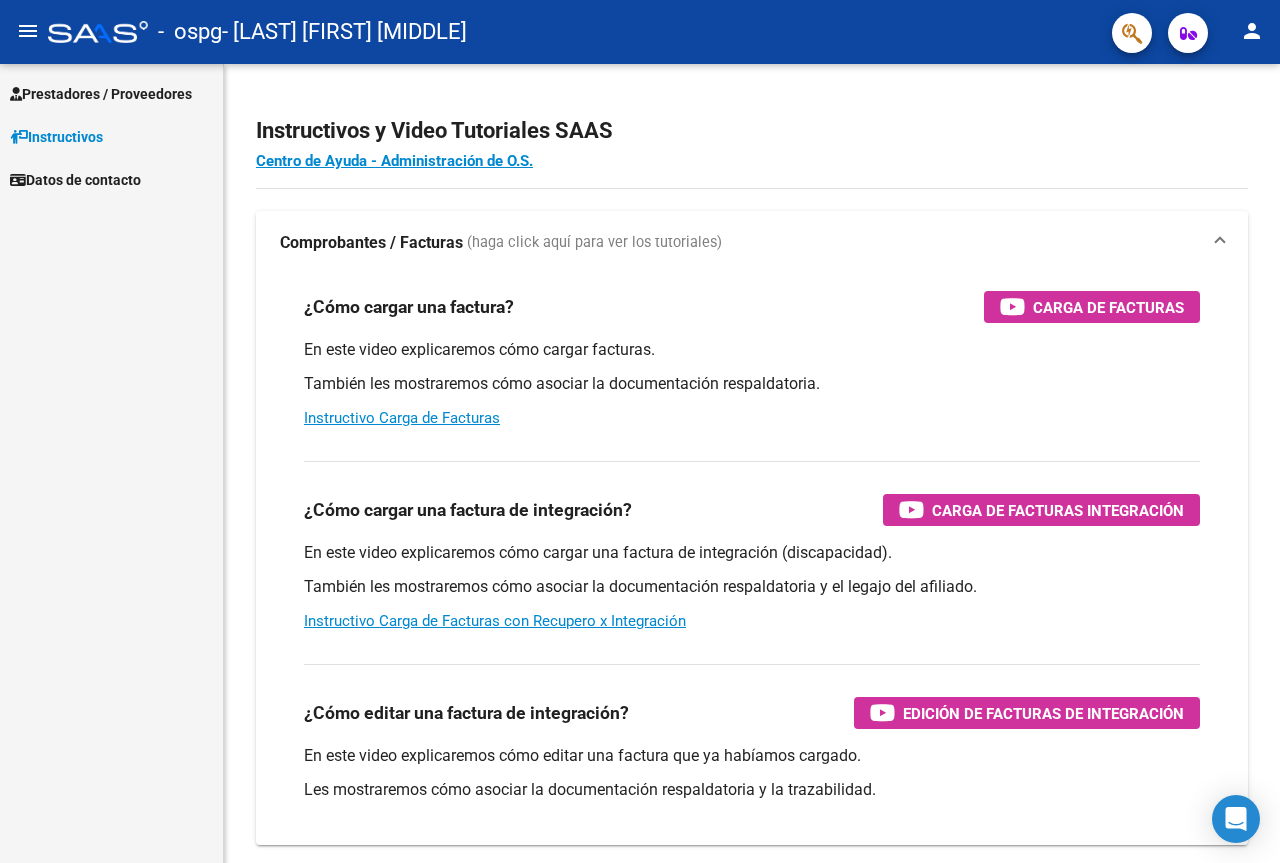 scroll, scrollTop: 0, scrollLeft: 0, axis: both 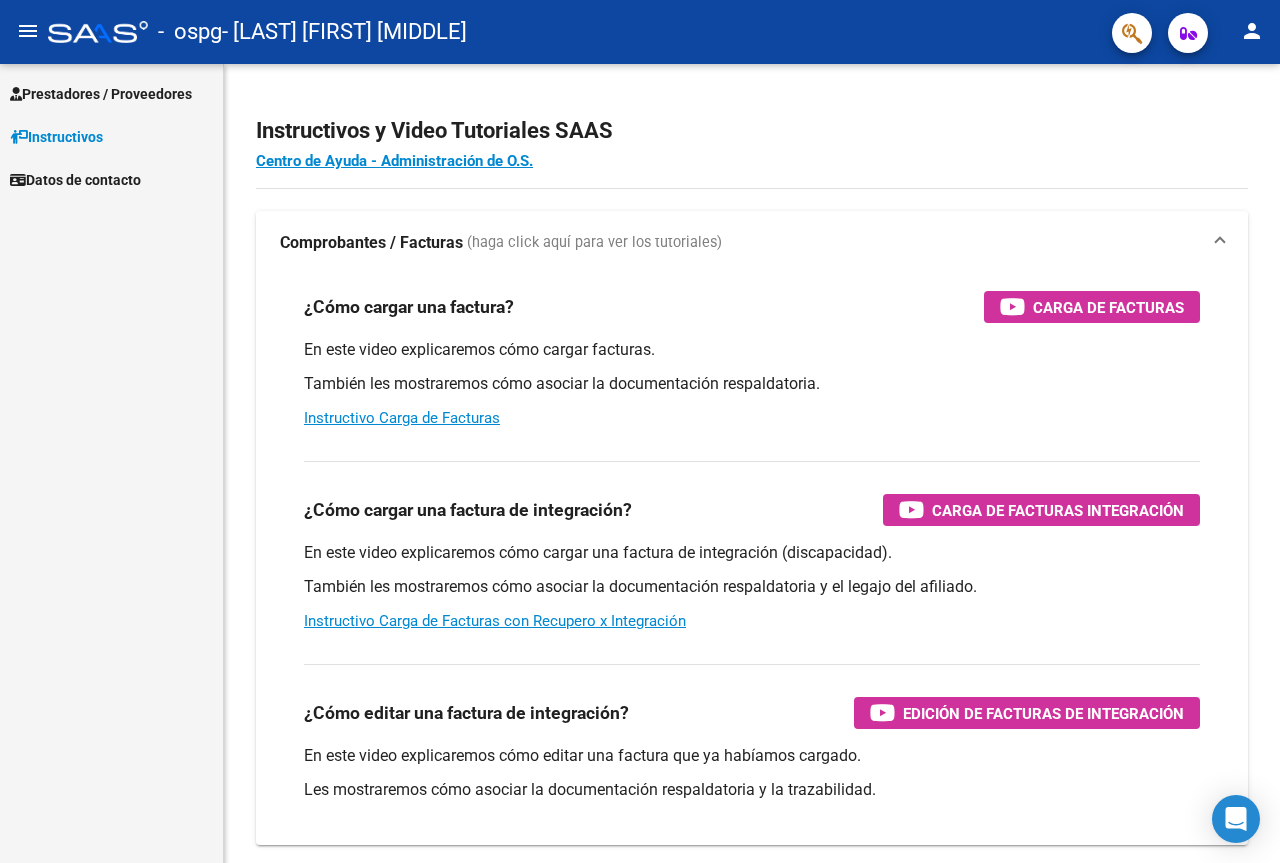 click on "Prestadores / Proveedores" at bounding box center (101, 94) 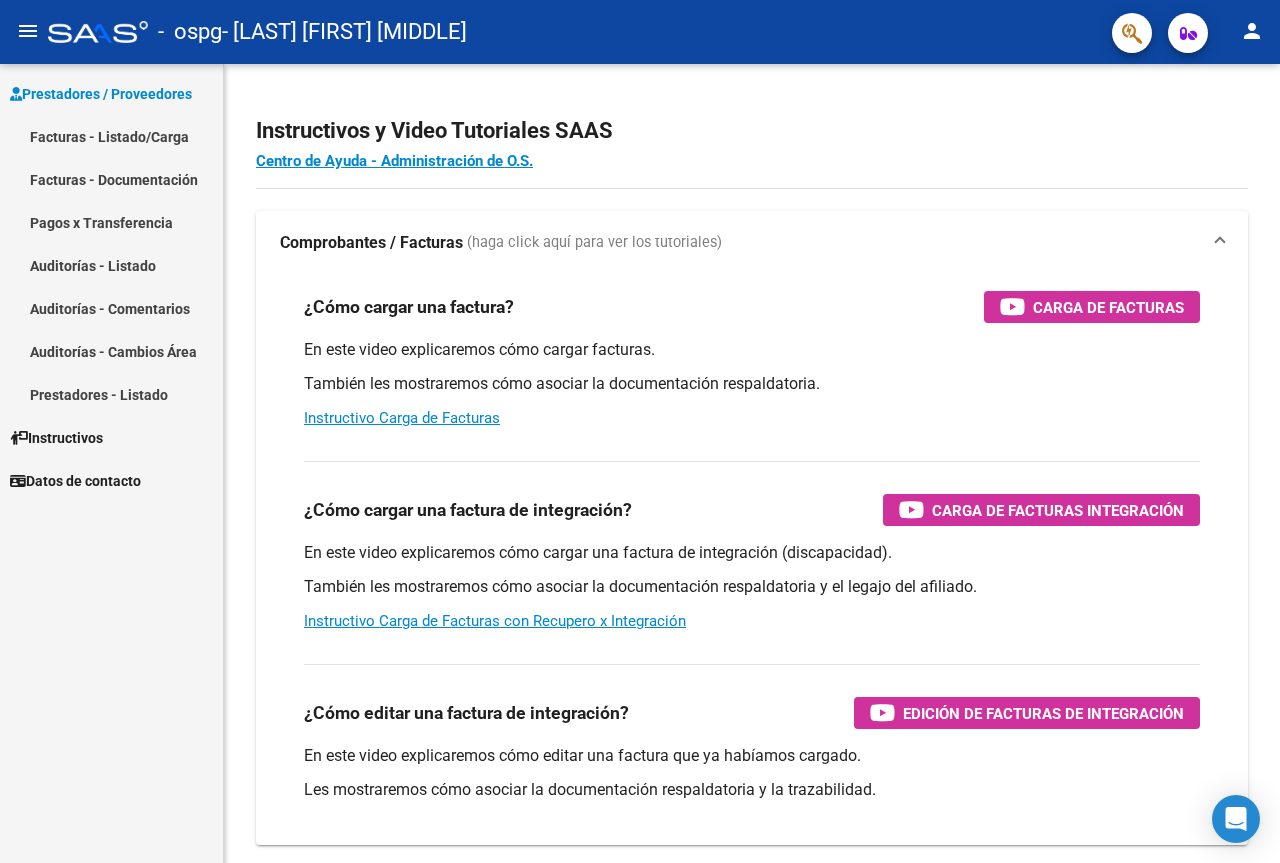 click on "Facturas - Listado/Carga" at bounding box center (111, 136) 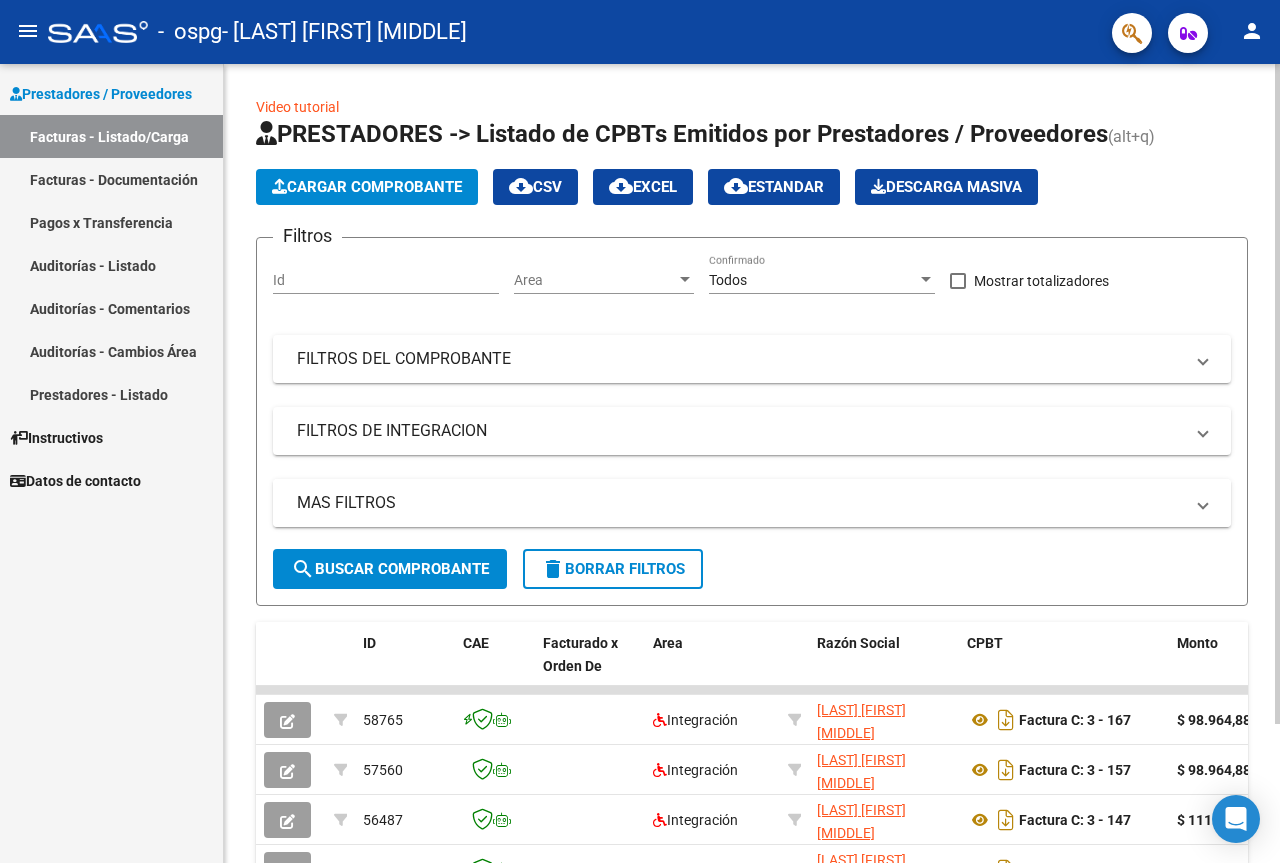 scroll, scrollTop: 100, scrollLeft: 0, axis: vertical 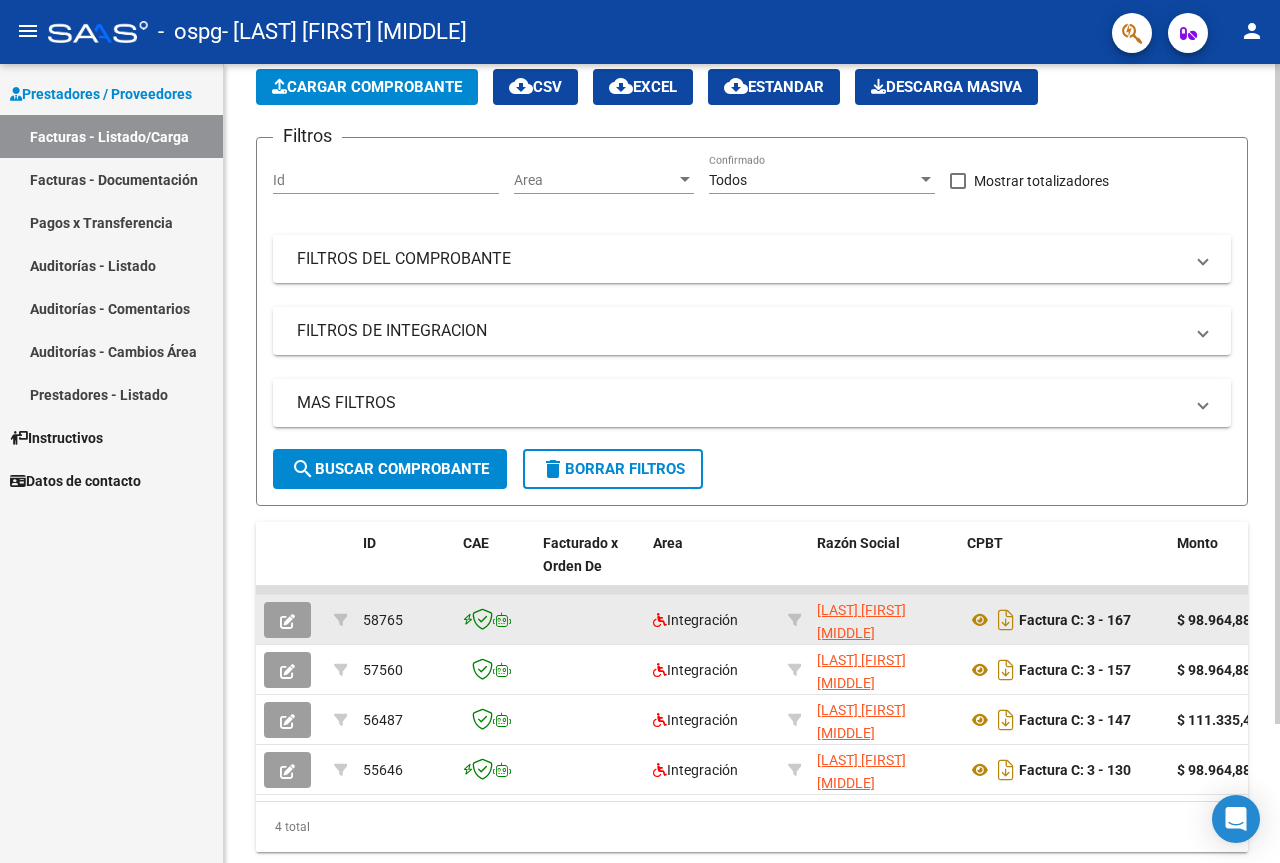 click 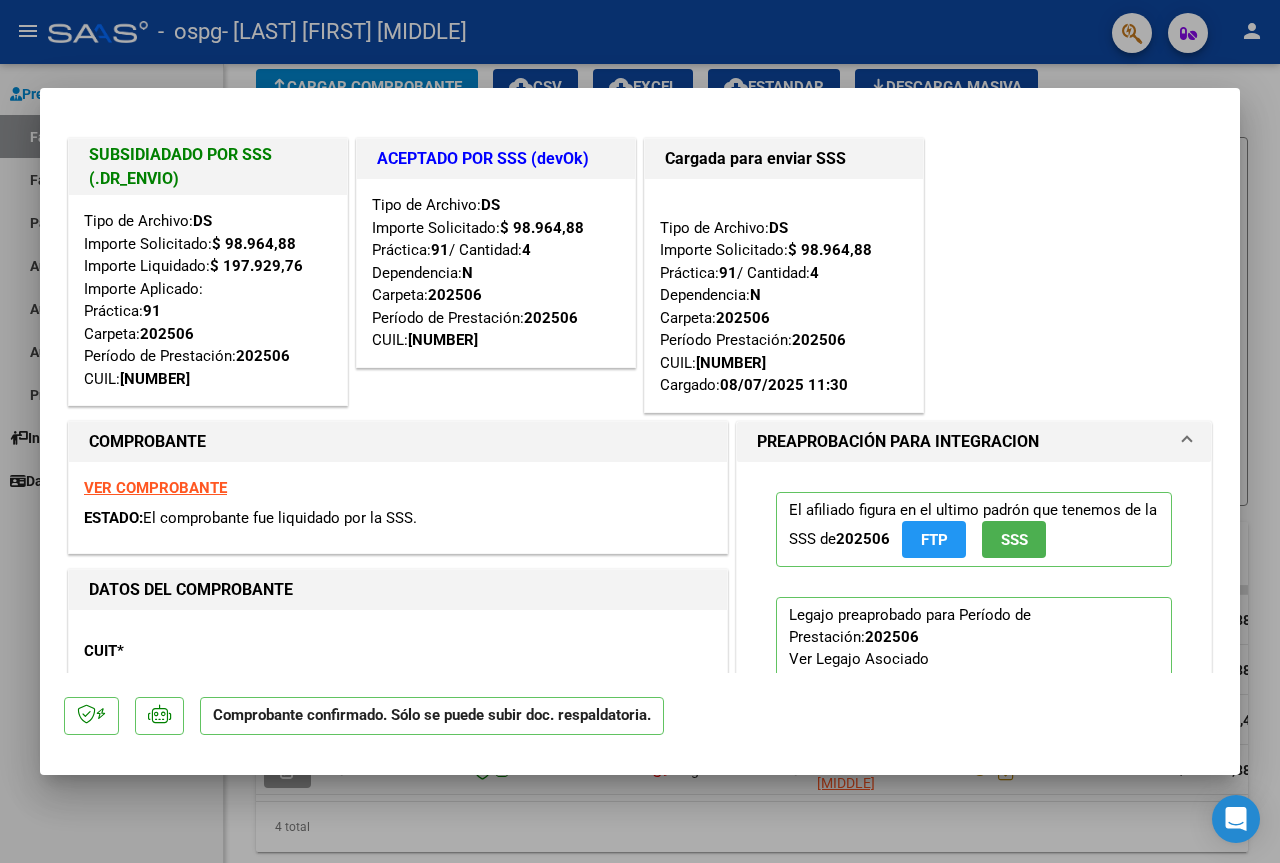 click at bounding box center (640, 431) 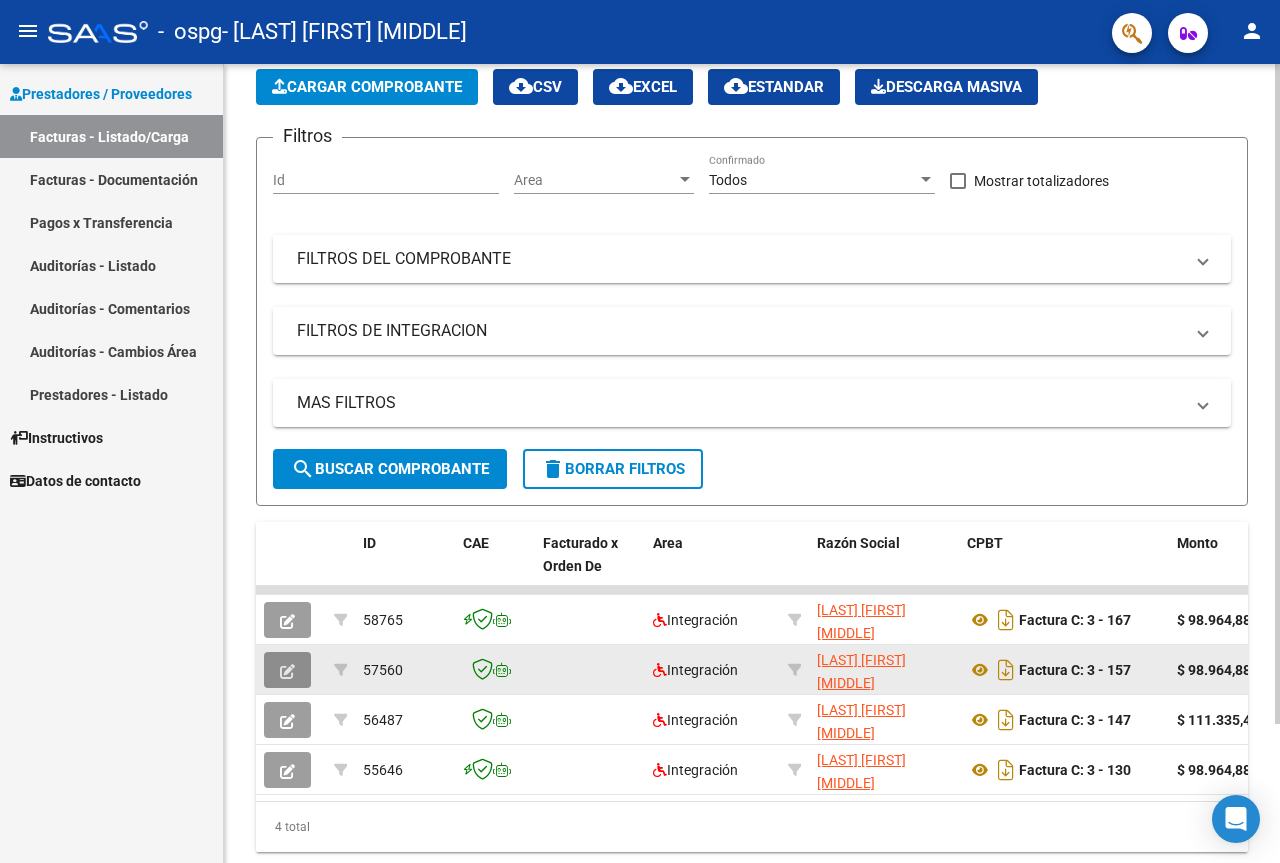 click 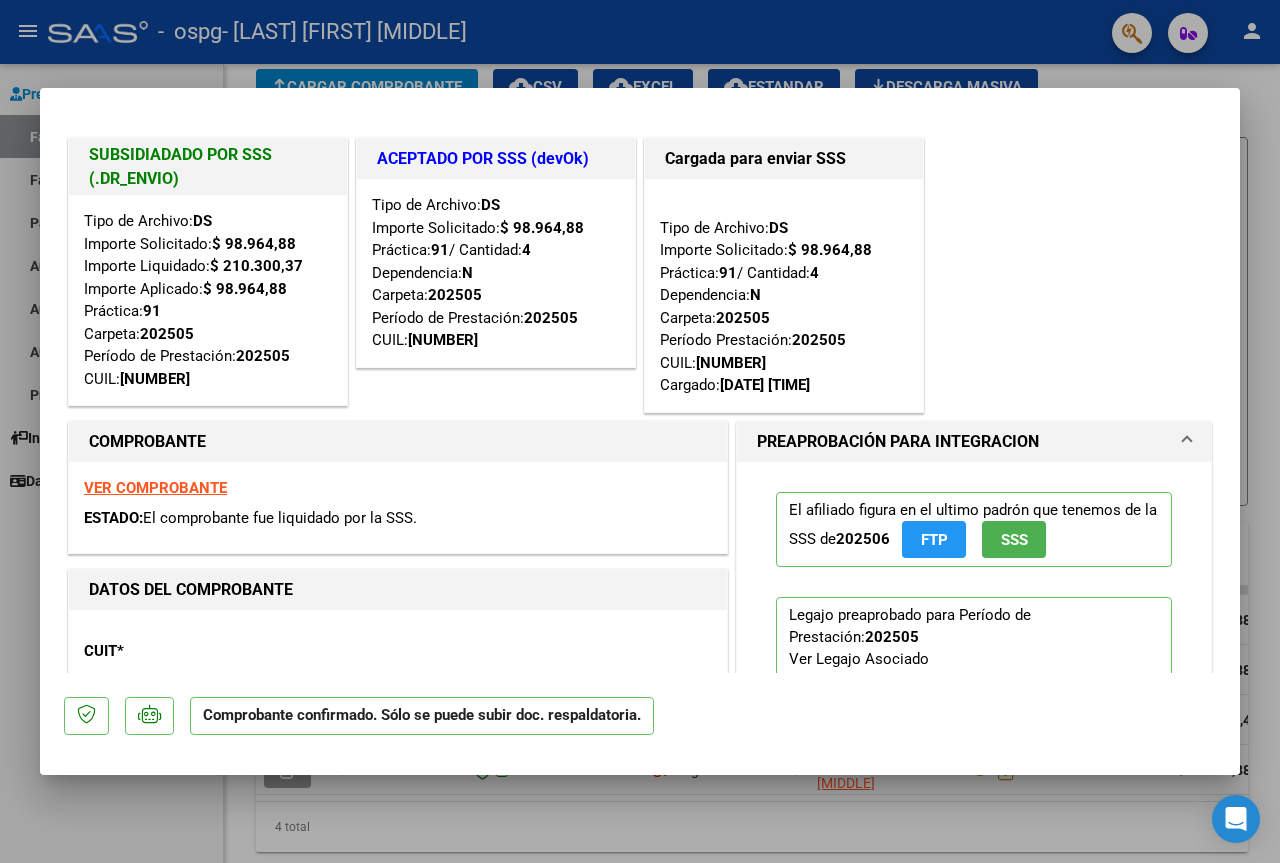 click at bounding box center (640, 431) 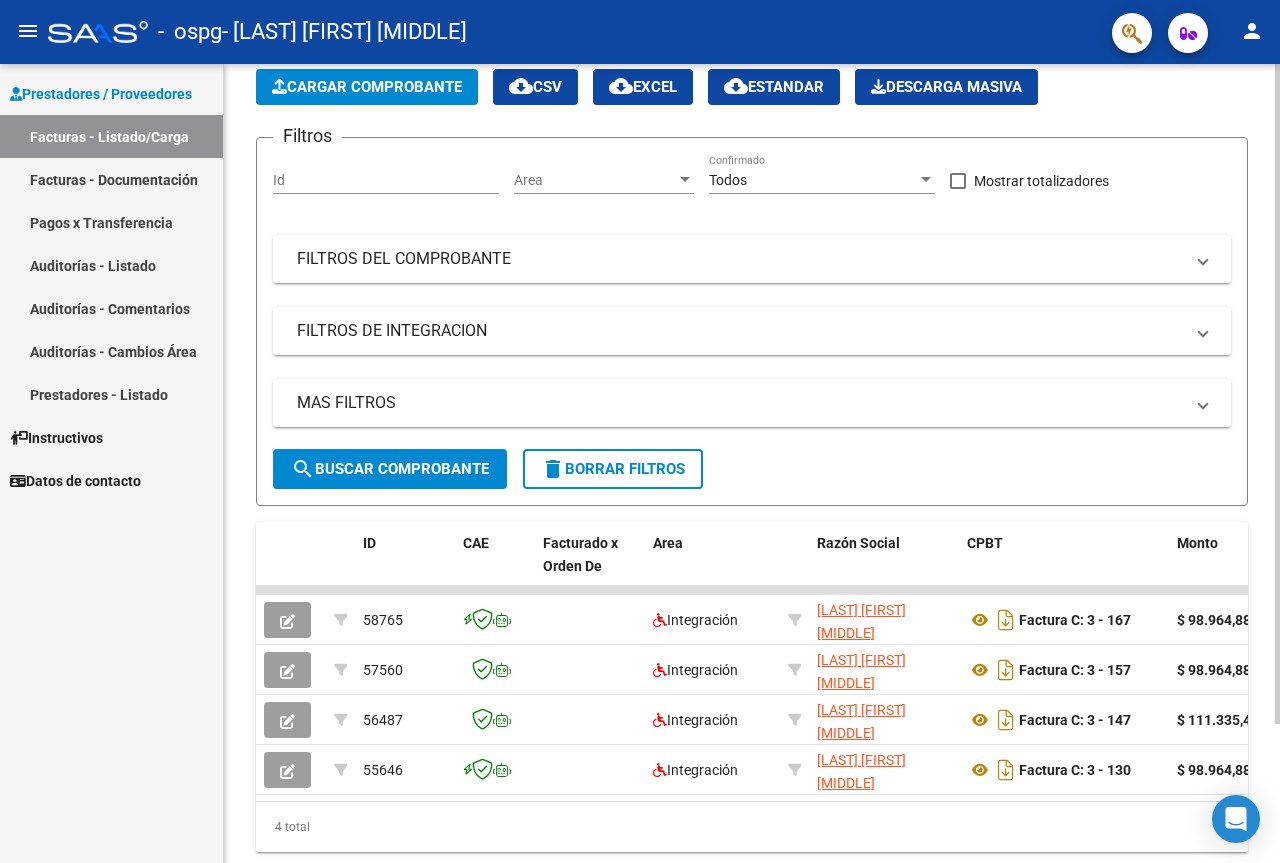 click on "Cargar Comprobante" 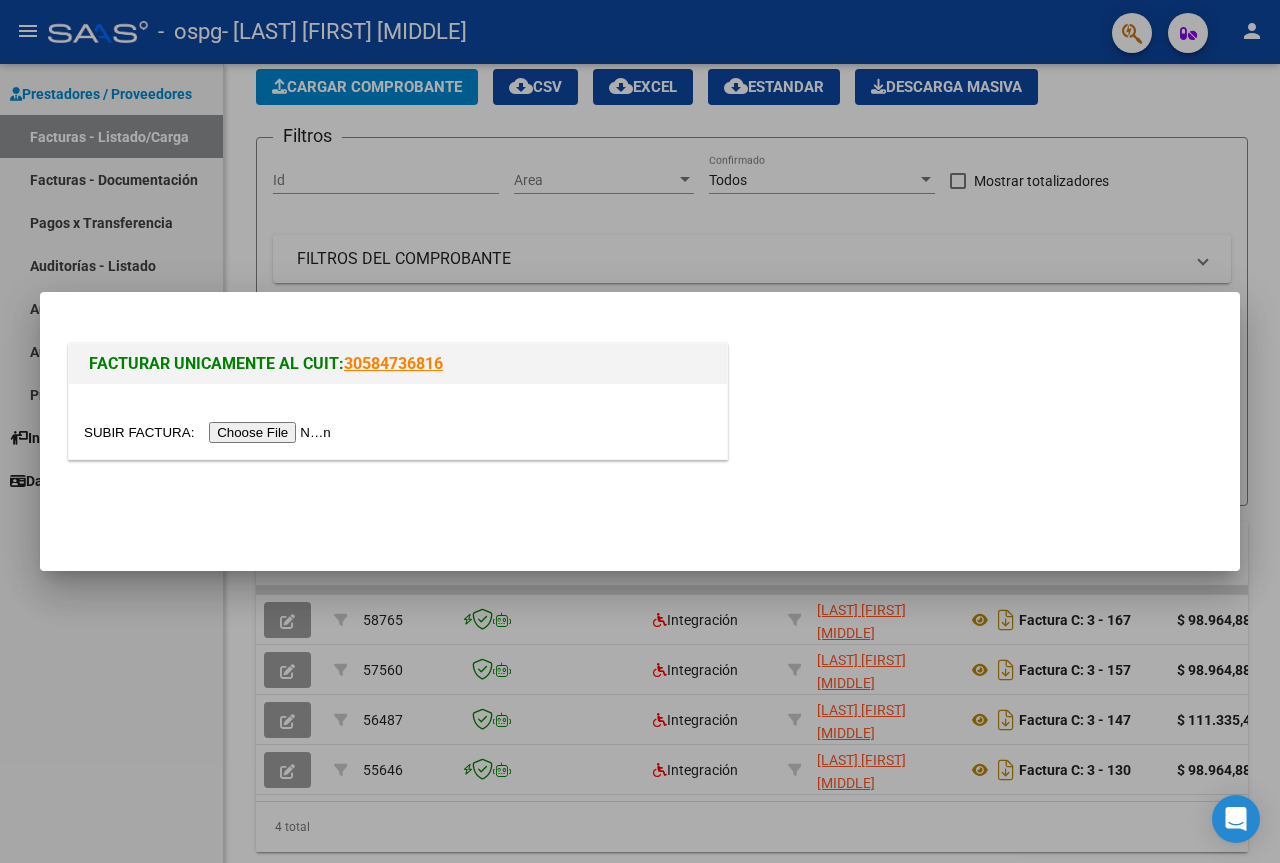 click at bounding box center [210, 432] 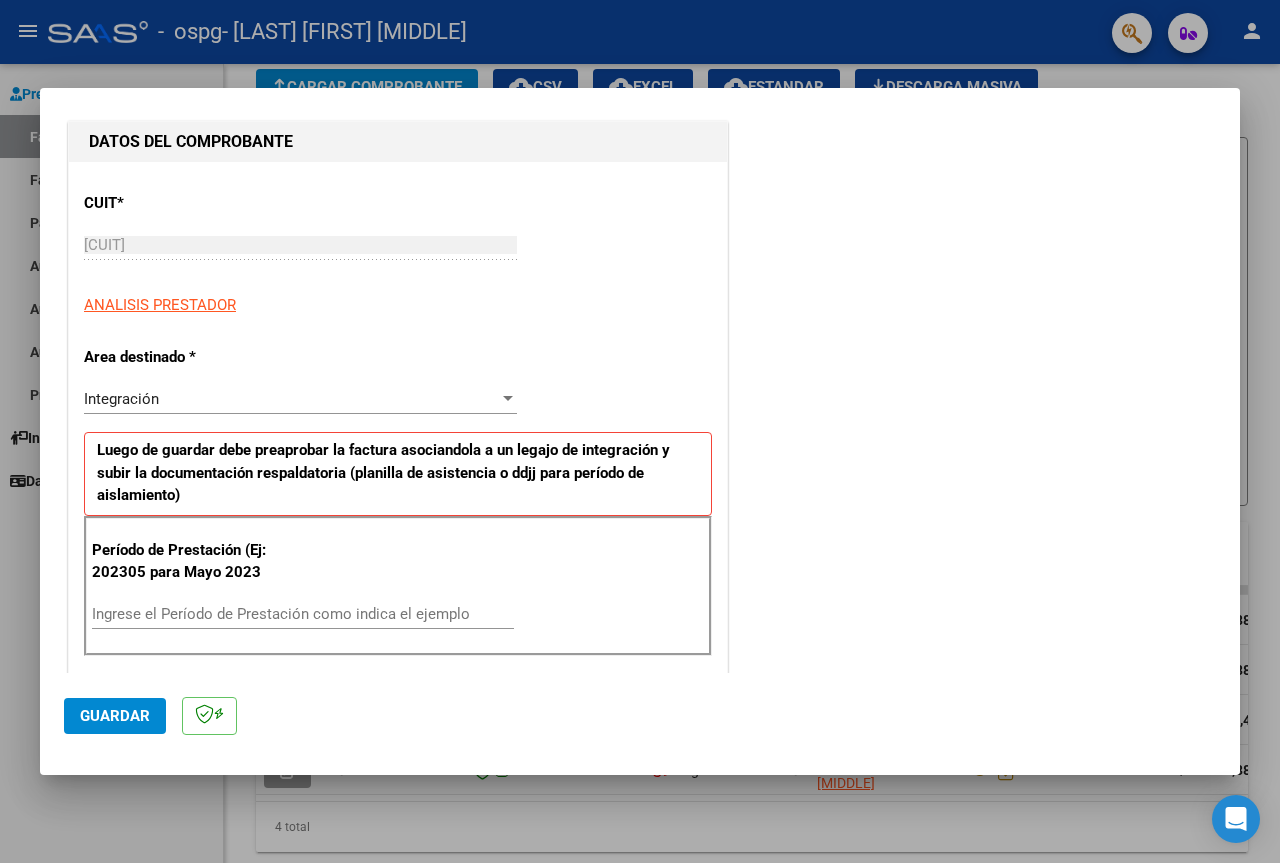 scroll, scrollTop: 400, scrollLeft: 0, axis: vertical 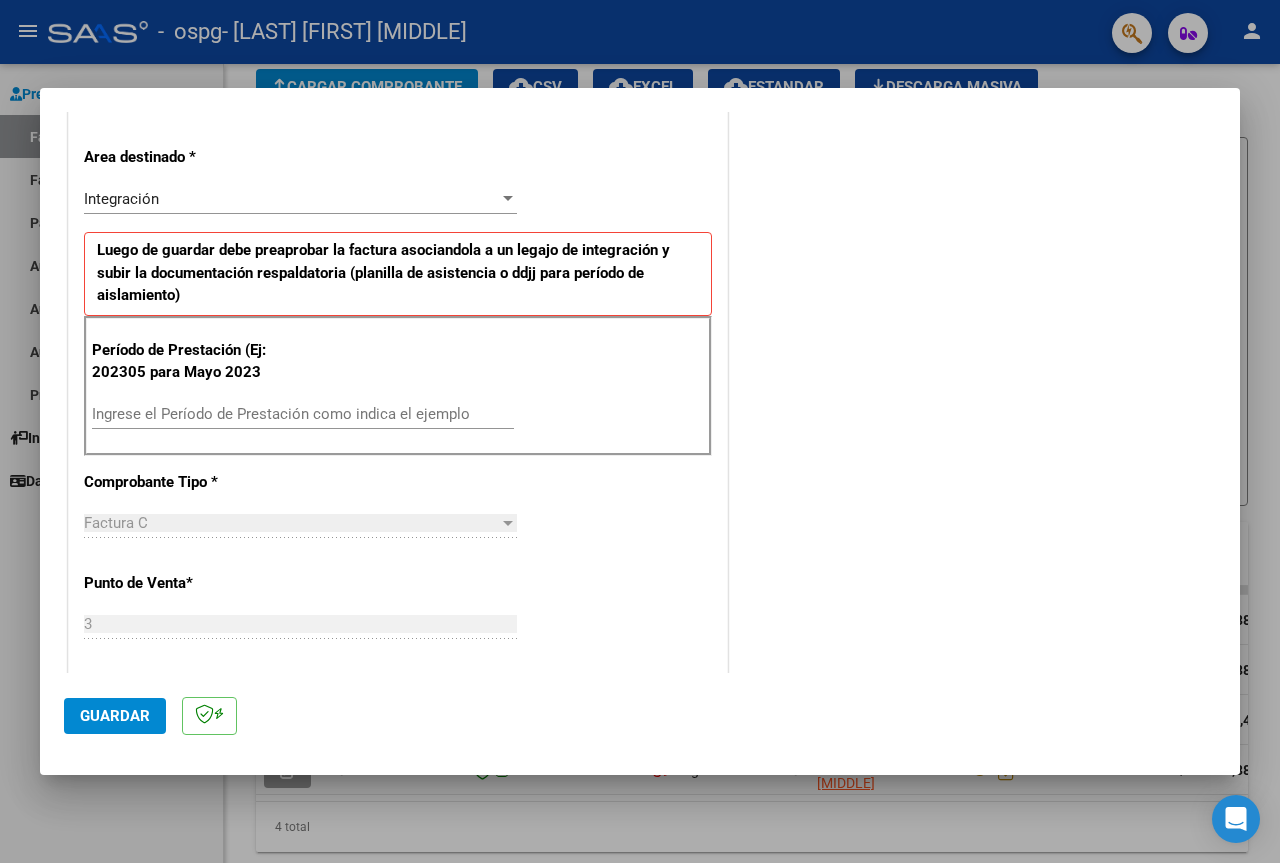 click on "Ingrese el Período de Prestación como indica el ejemplo" at bounding box center (303, 414) 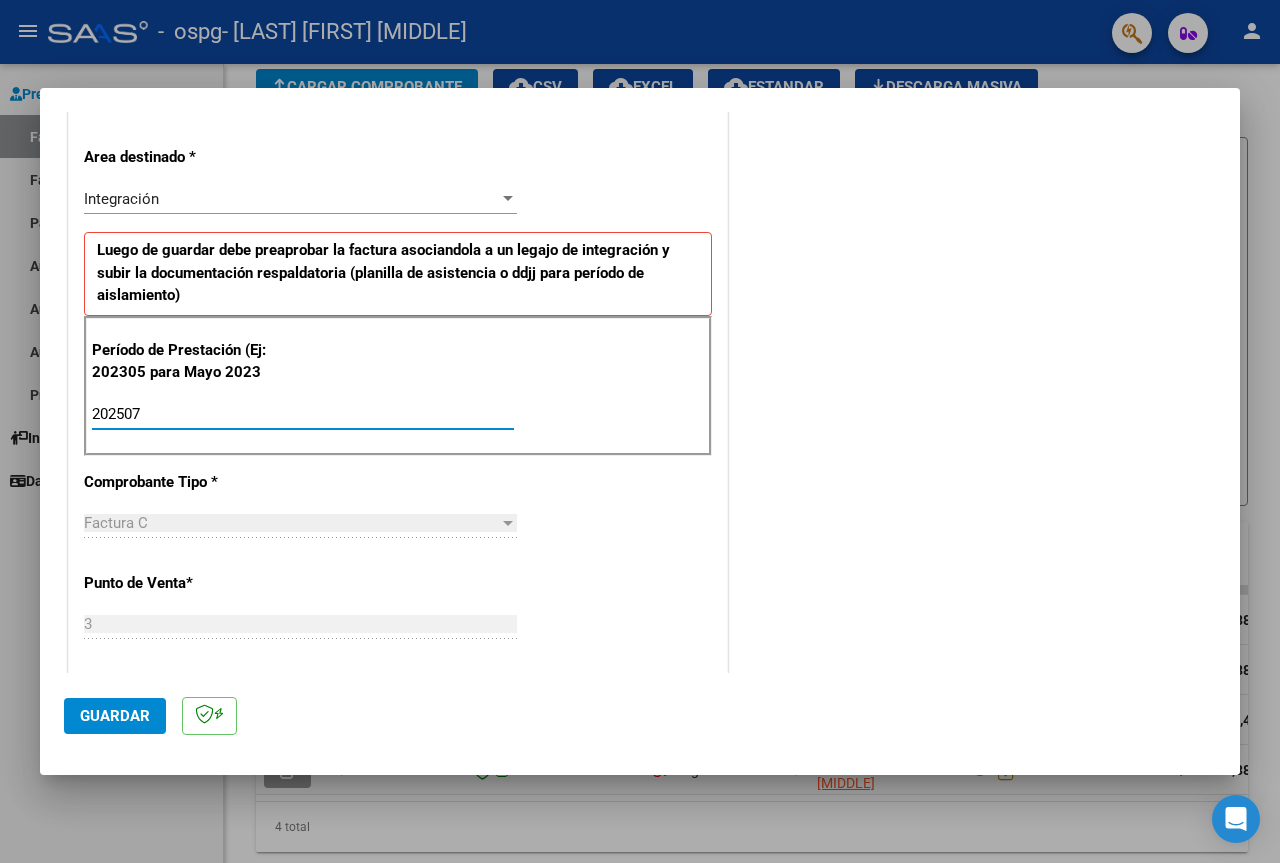 type on "202507" 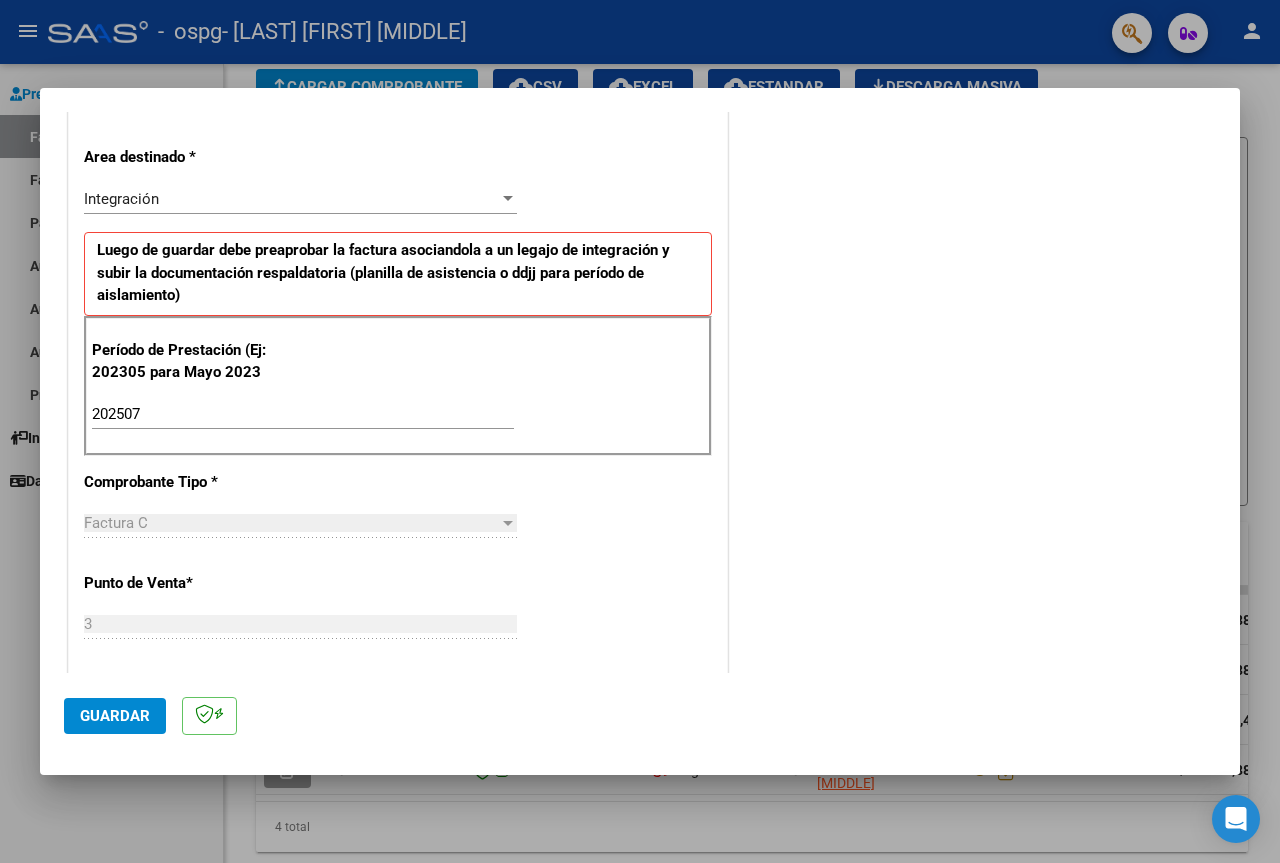 click on "CUIT * [CUIT] Ingresar CUIT ANALISIS PRESTADOR Area destinado * Integración Seleccionar Area Luego de guardar debe preaprobar la factura asociandola a un legajo de integración y subir la documentación respaldatoria (planilla de asistencia o ddjj para período de aislamiento) Período de Prestación (Ej: 202305 para Mayo 2023 202507 Ingrese el Período de Prestación como indica el ejemplo Comprobante Tipo * Factura C Seleccionar Tipo Punto de Venta * 3 Ingresar el Nro. Número * 177 Ingresar el Nro. Monto * $ 123.706,10 Ingresar el monto Fecha del Cpbt. * 2025-08-01 Ingresar la fecha CAE / CAEA (no ingrese CAI) [NUMBER] Ingresar el CAE o CAEA (no ingrese CAI) Fecha de Vencimiento Ingresar la fecha Ref. Externa Ingresar la ref. N° Liquidación Ingresar el N° Liquidación" at bounding box center (398, 718) 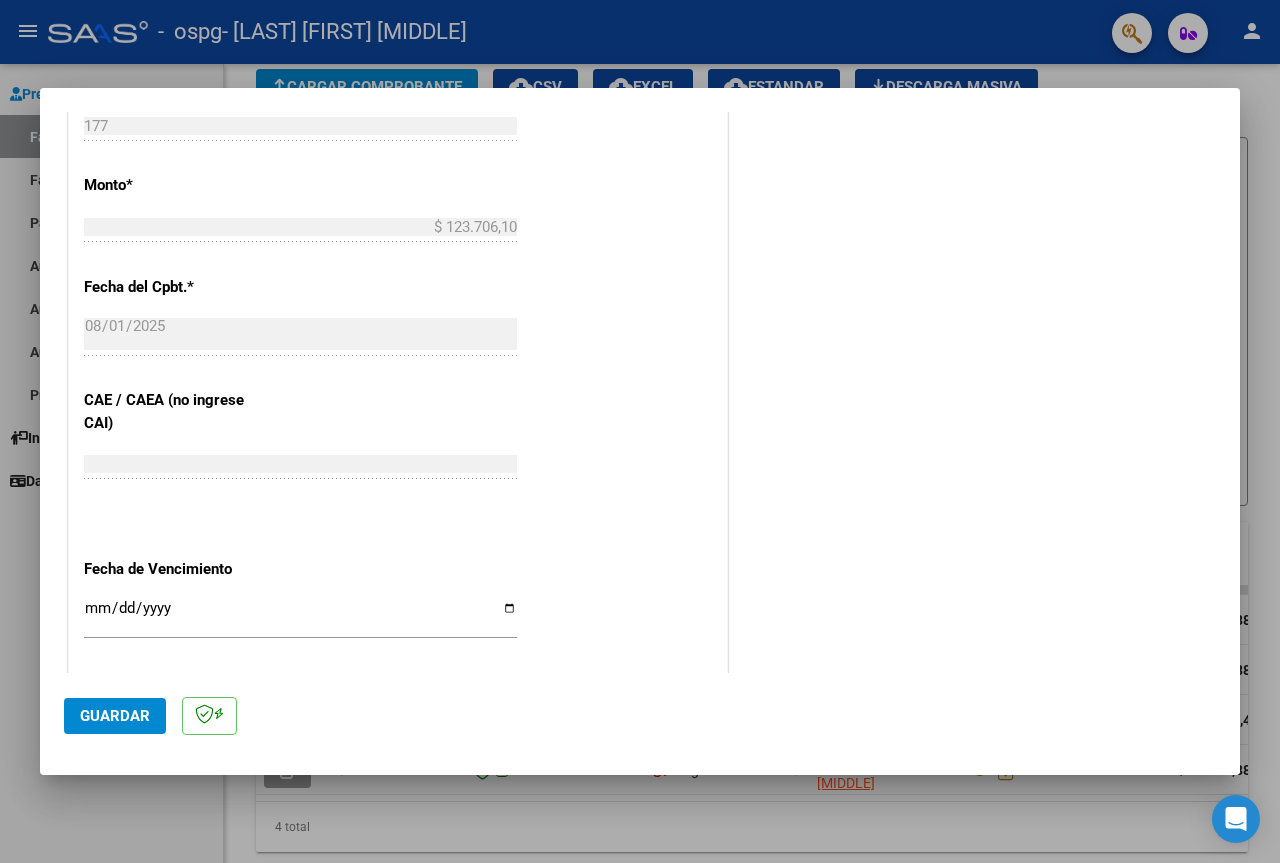 scroll, scrollTop: 1100, scrollLeft: 0, axis: vertical 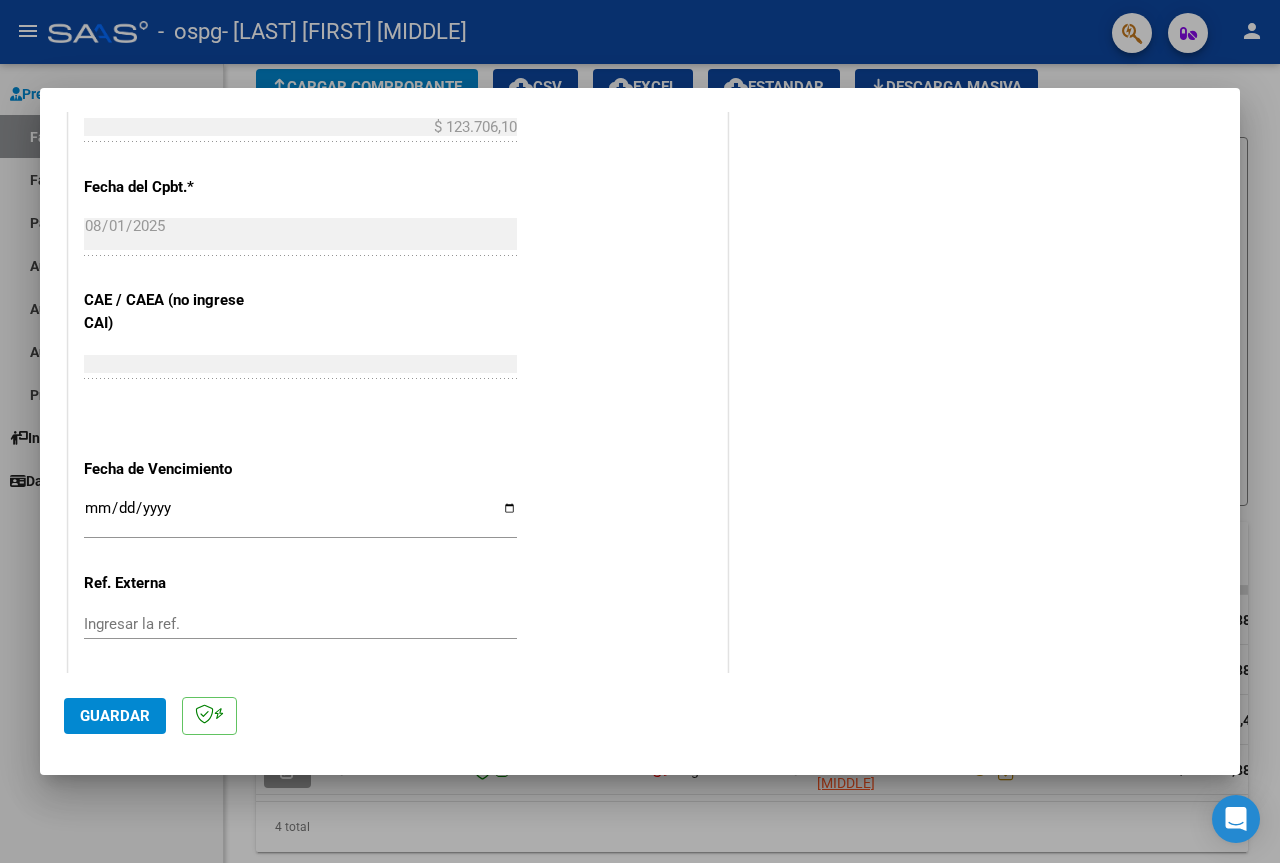 click on "Ingresar la fecha" at bounding box center (300, 516) 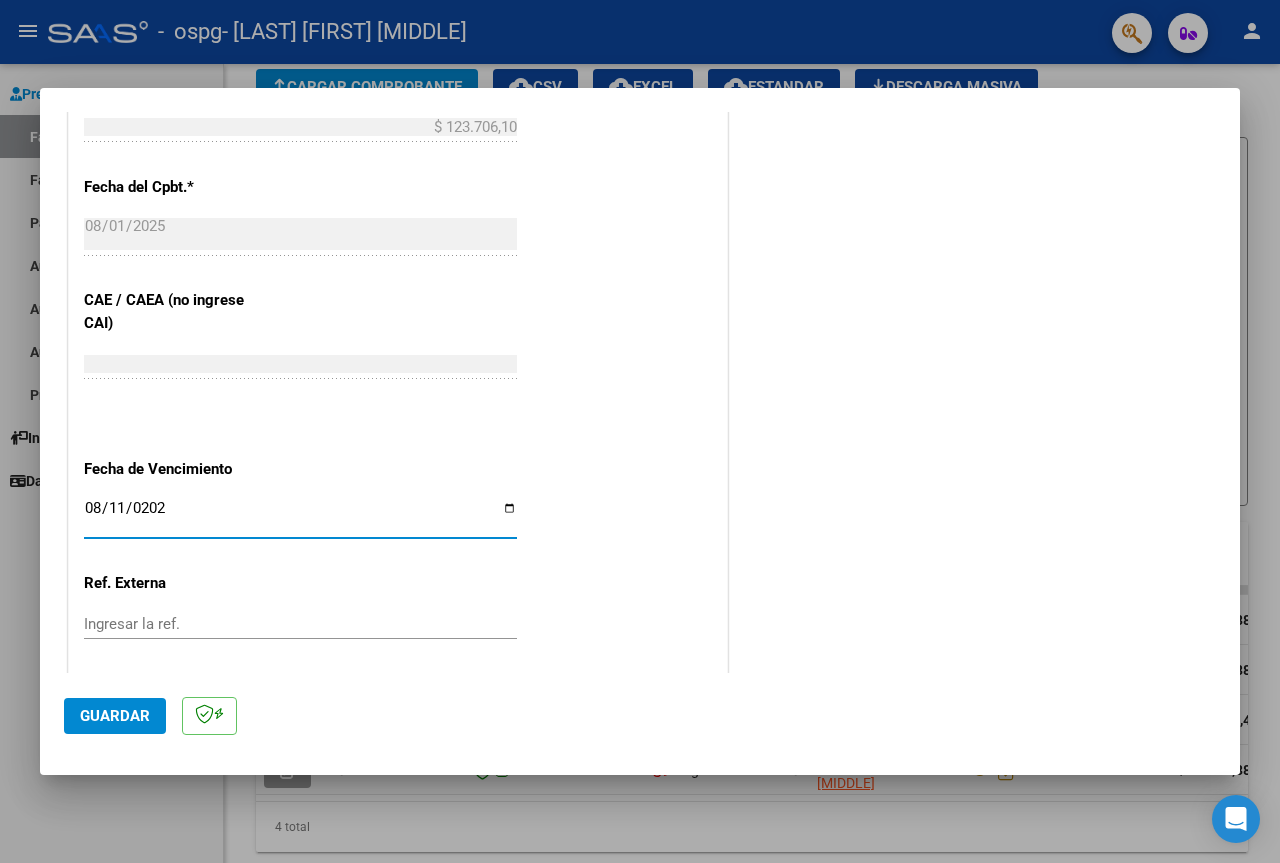 type on "2025-08-11" 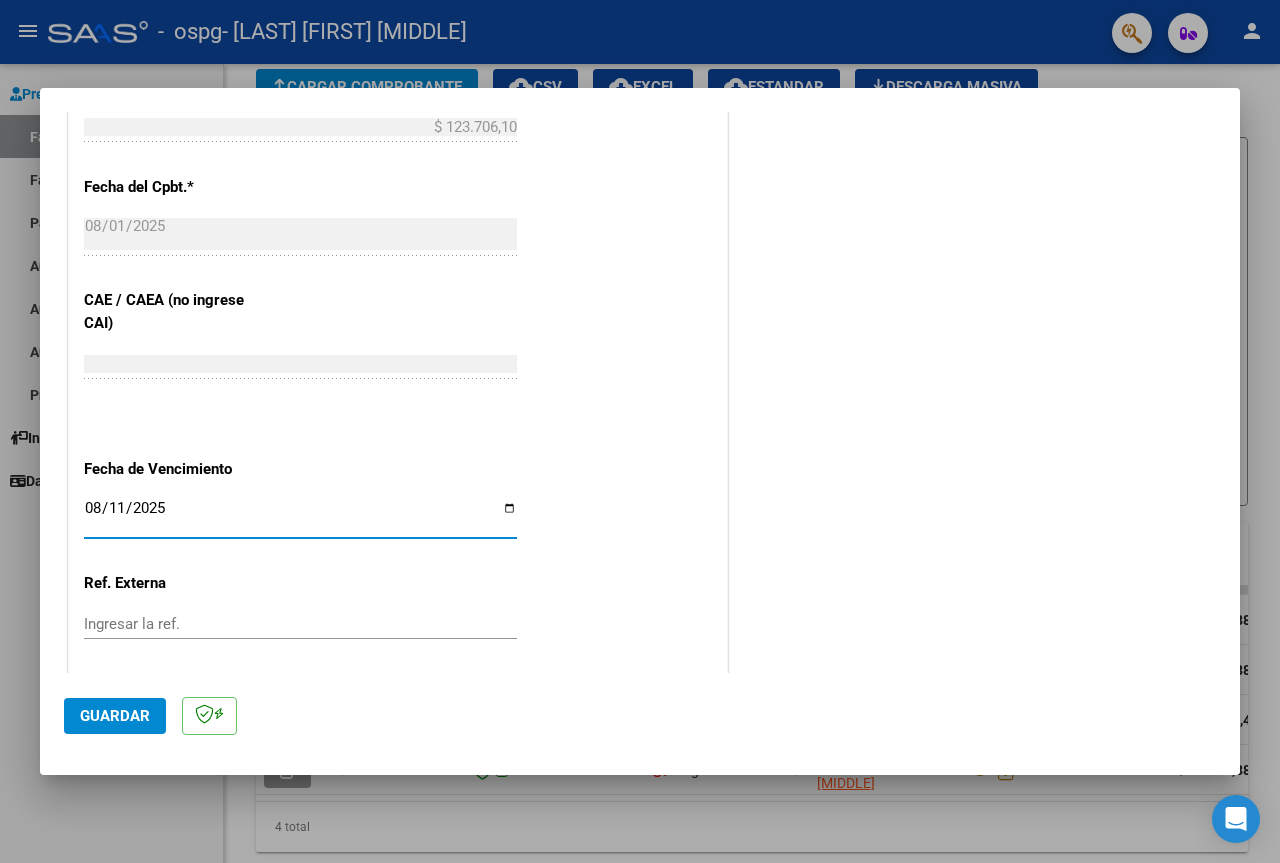 scroll, scrollTop: 1206, scrollLeft: 0, axis: vertical 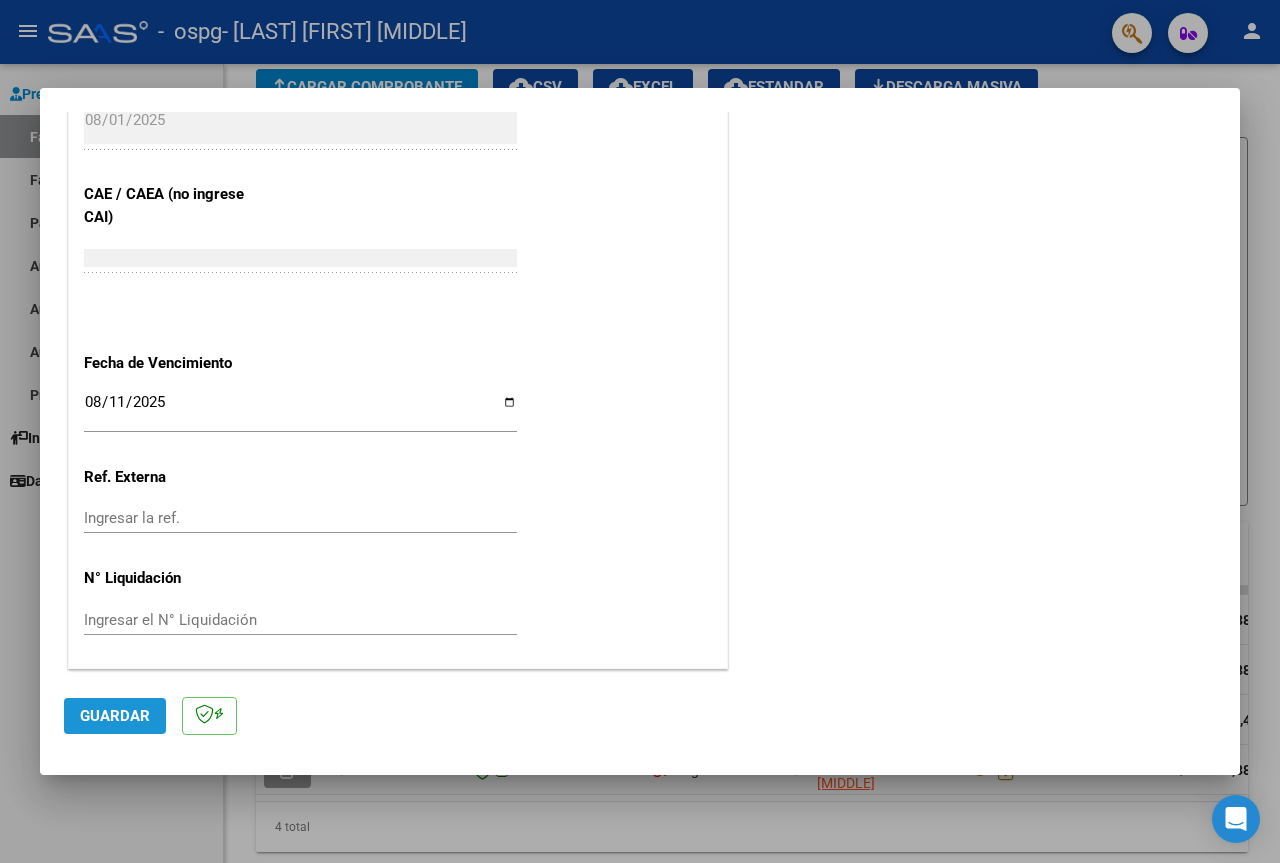 click on "Guardar" 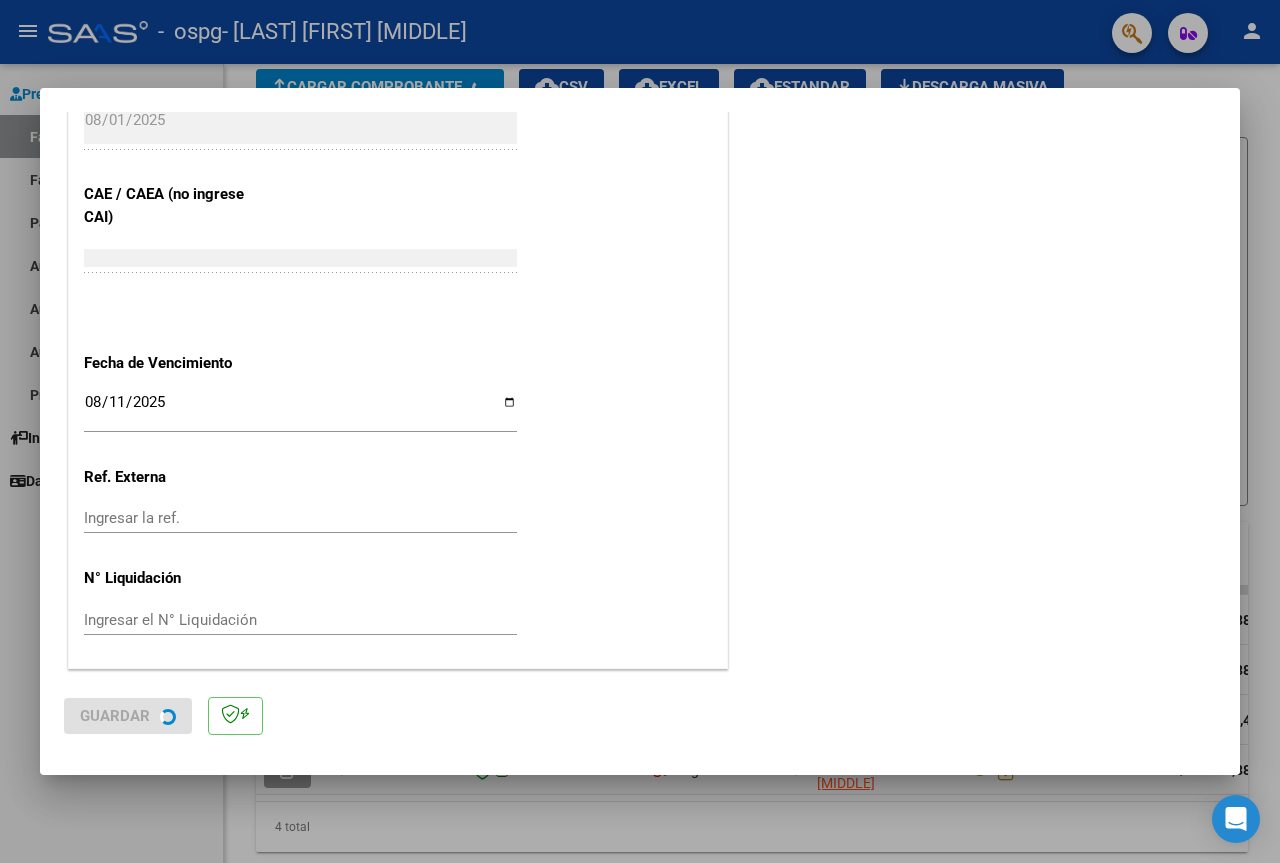scroll, scrollTop: 0, scrollLeft: 0, axis: both 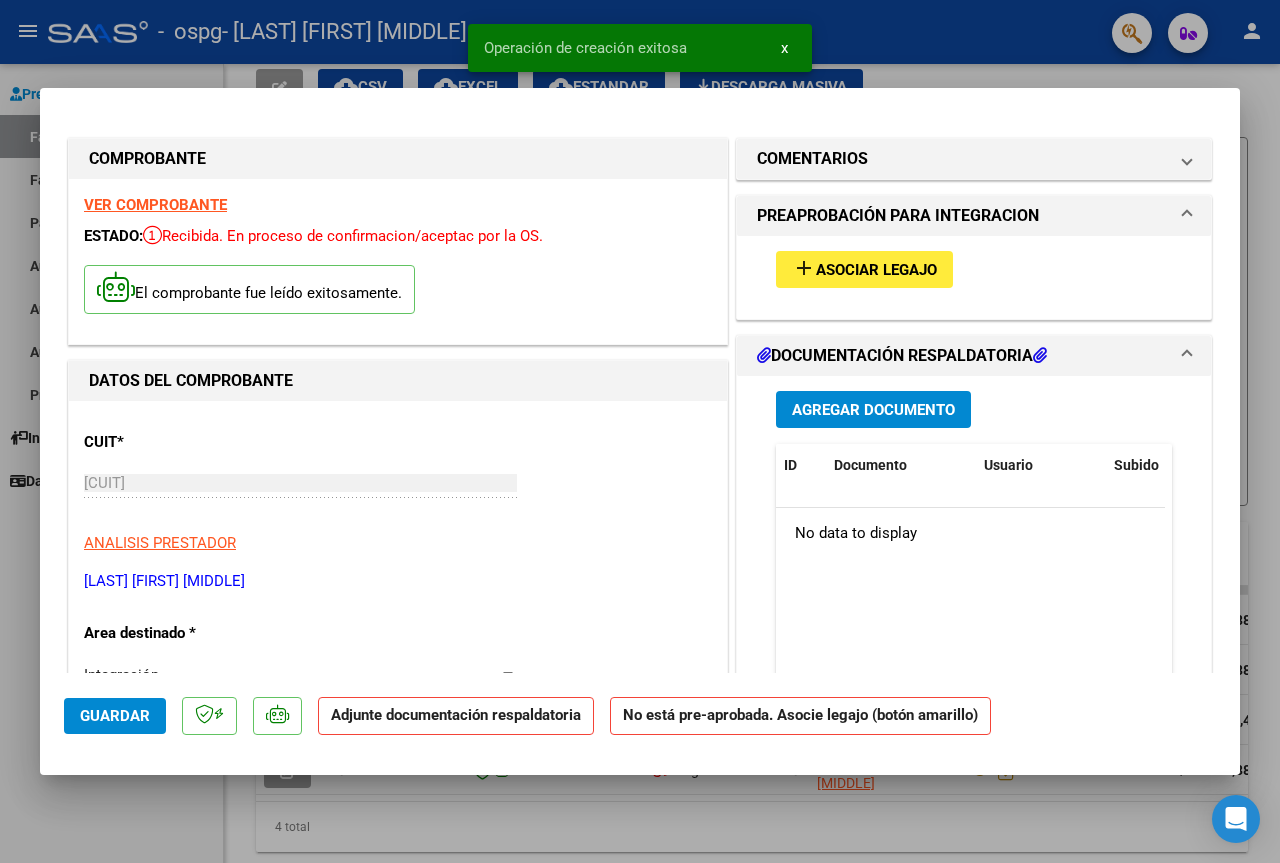 click on "Asociar Legajo" at bounding box center [876, 270] 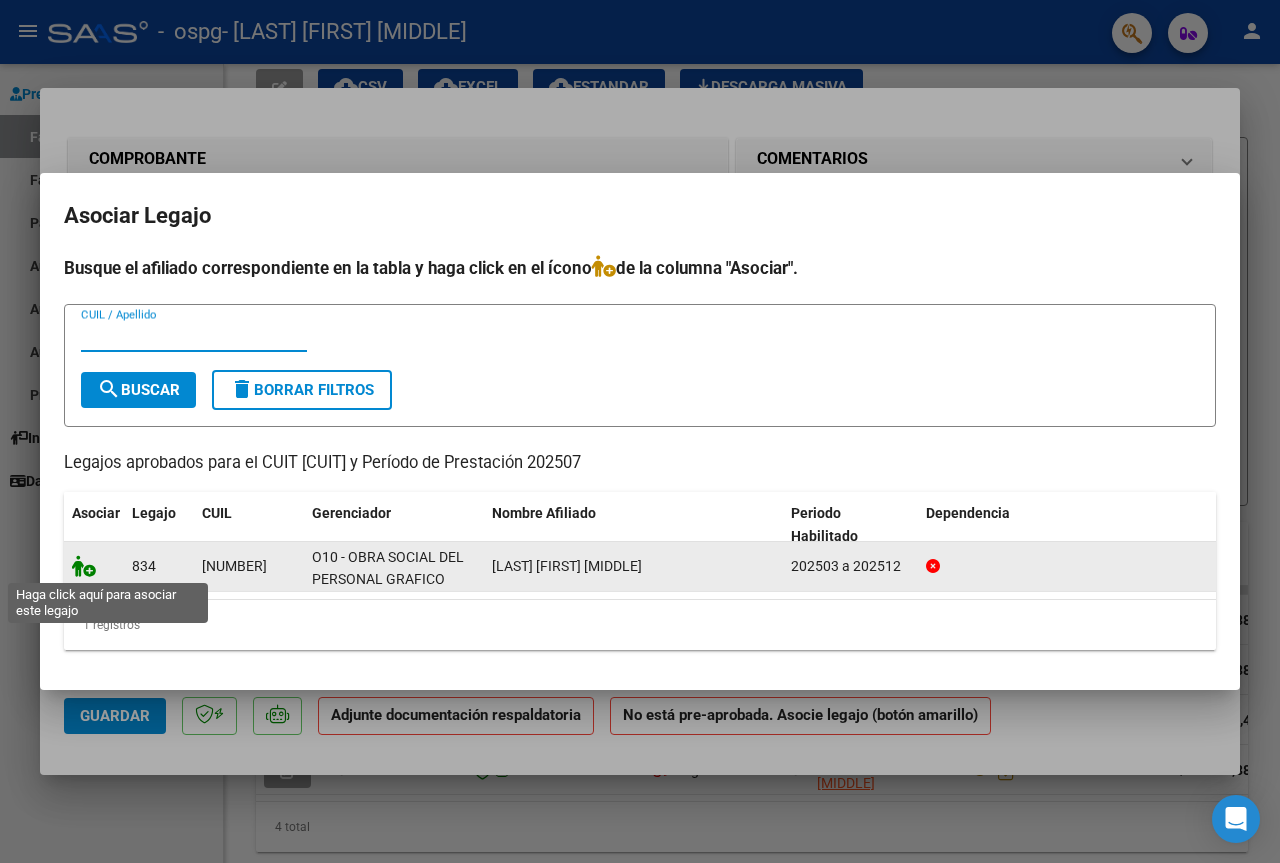 click 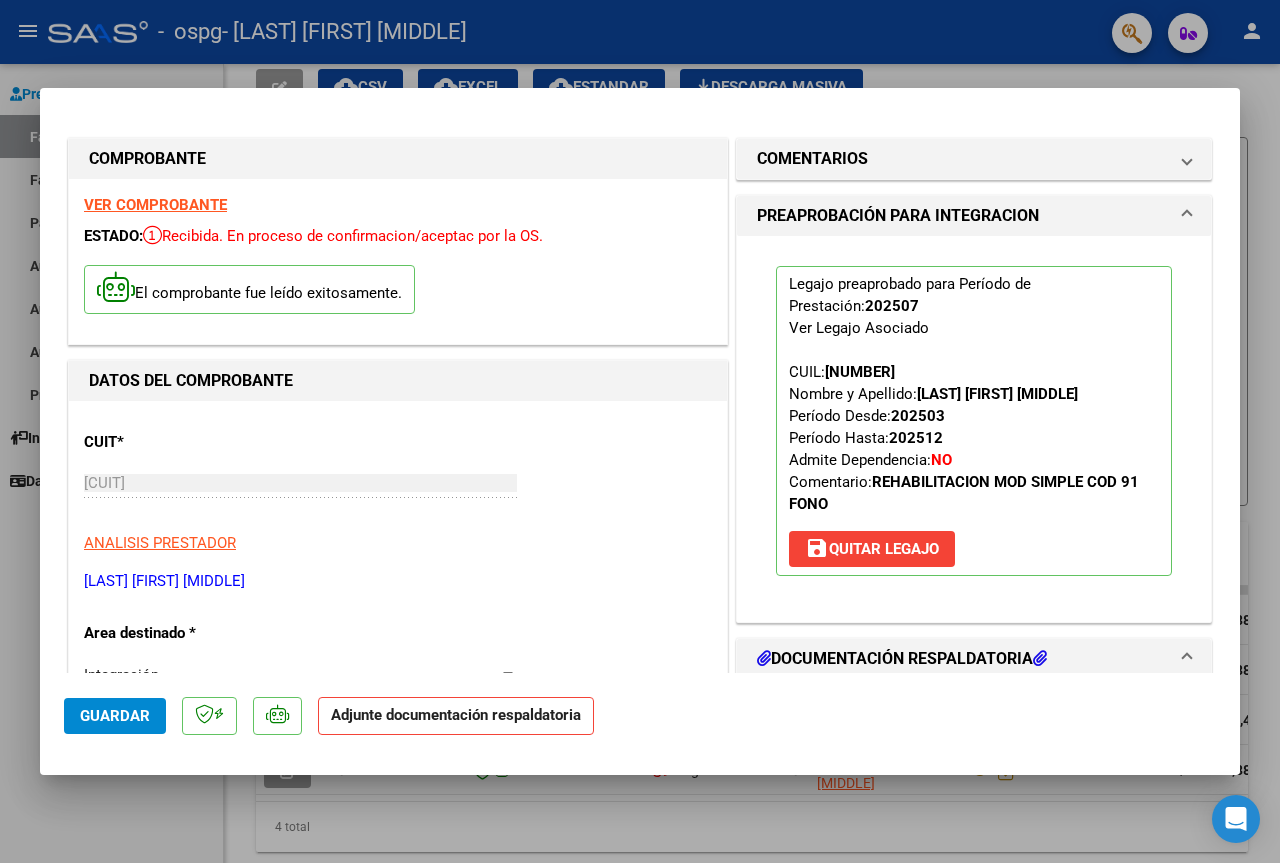 scroll, scrollTop: 200, scrollLeft: 0, axis: vertical 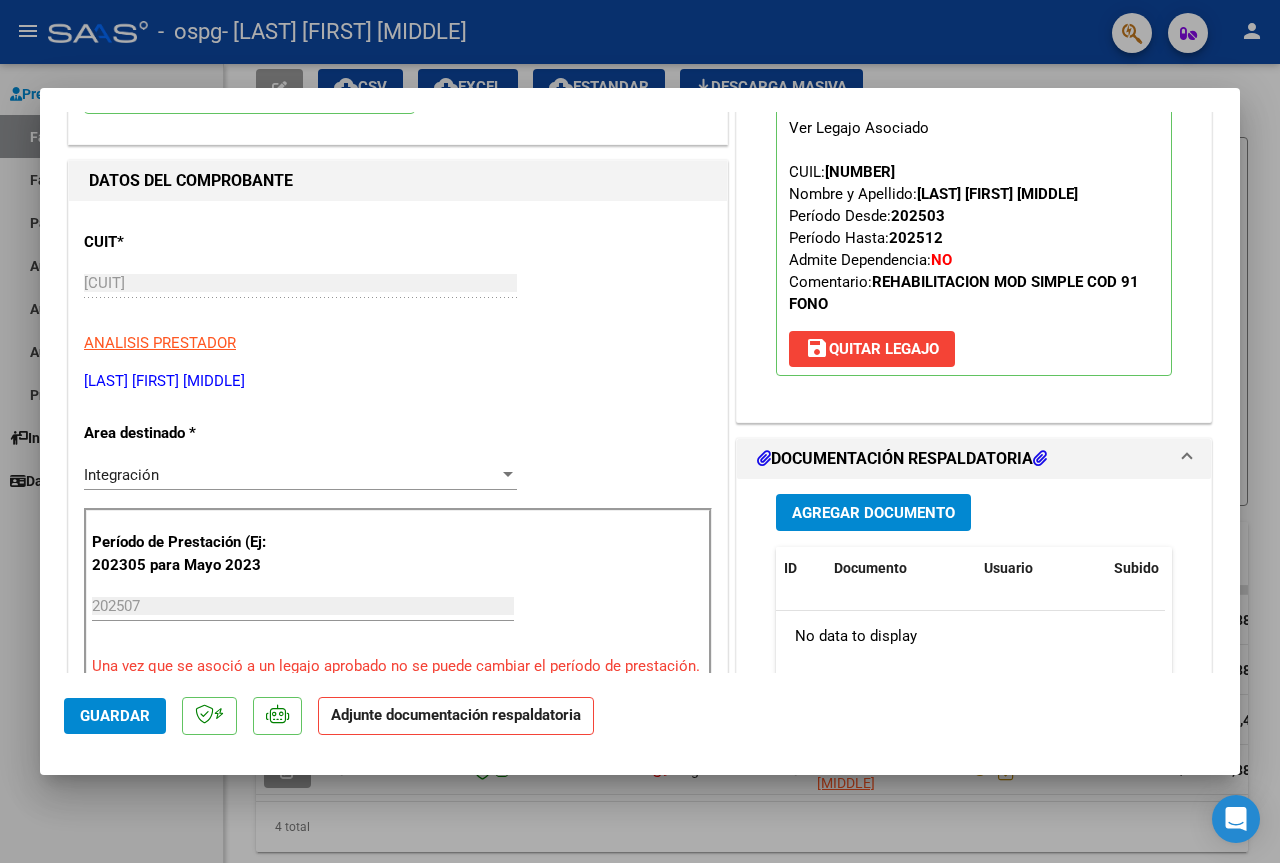 click on "Agregar Documento" at bounding box center [873, 513] 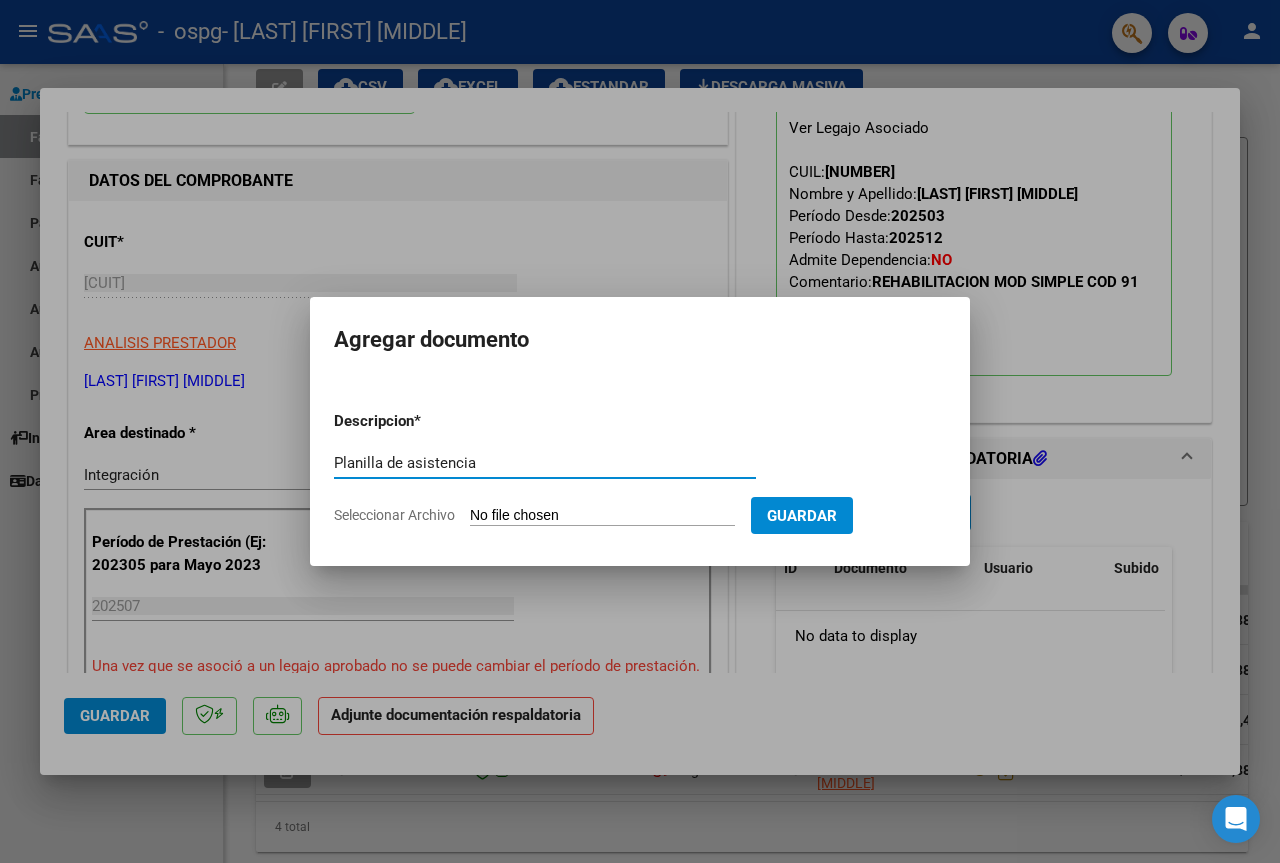 type on "Planilla de asistencia" 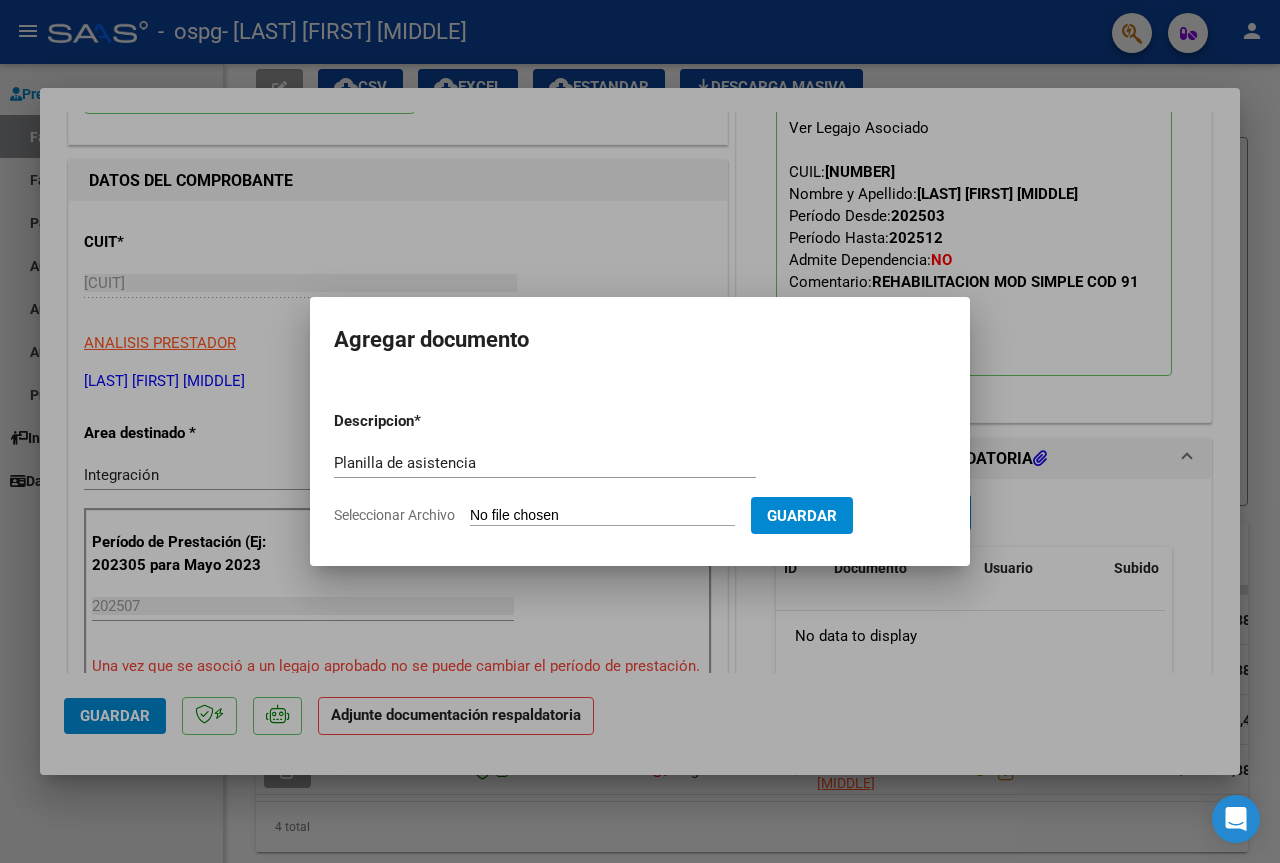 type on "C:\fakepath\Planilla de asistencia [LAST] [FIRST] [MIDDLE].pdf" 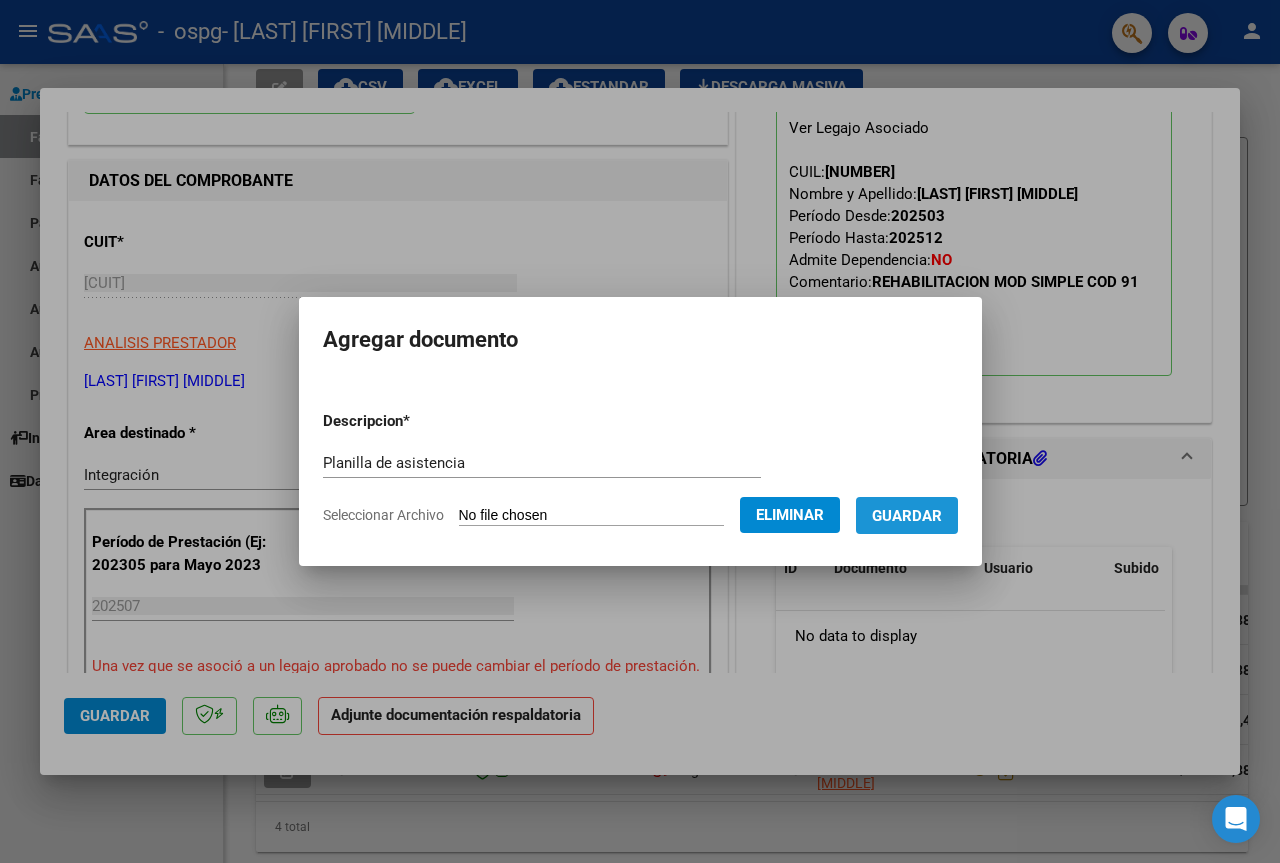 click on "Guardar" at bounding box center (907, 516) 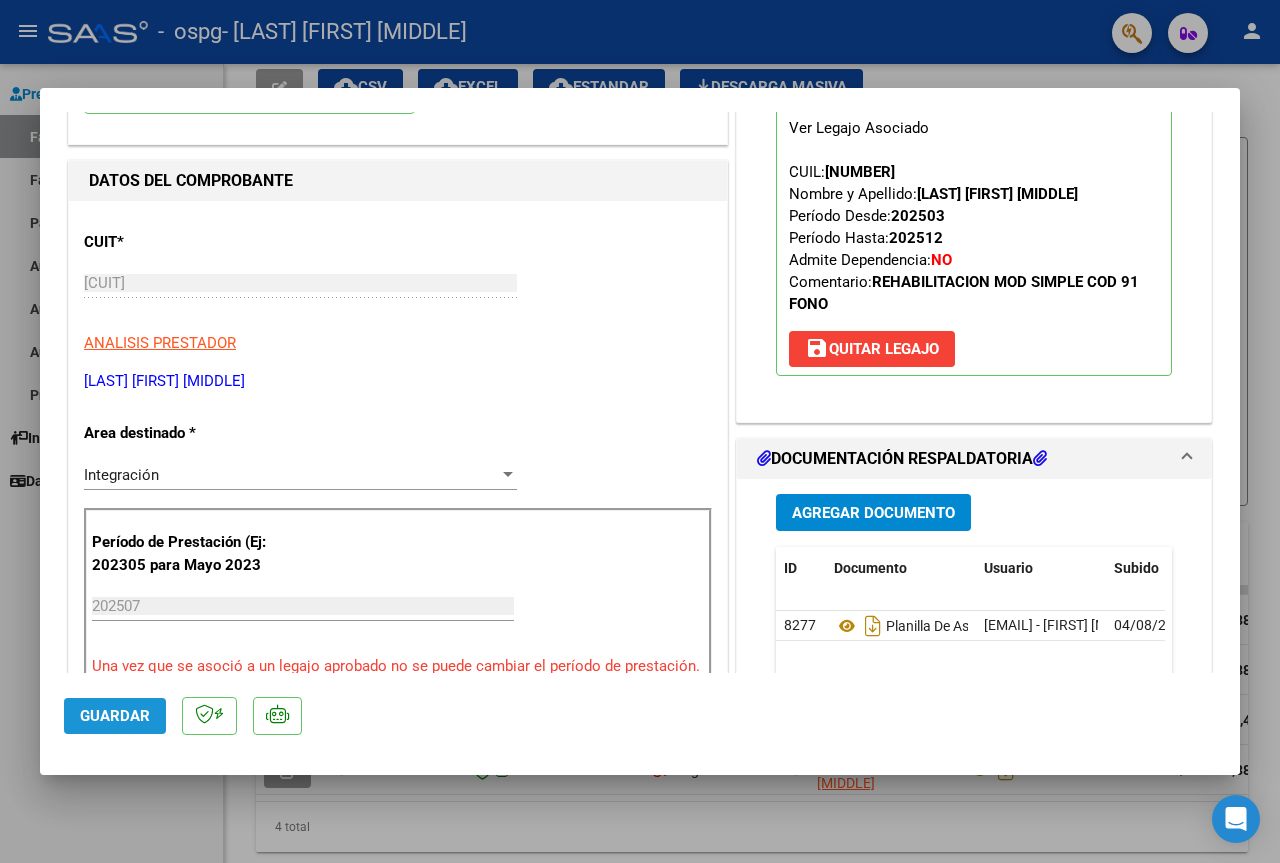 click on "Guardar" 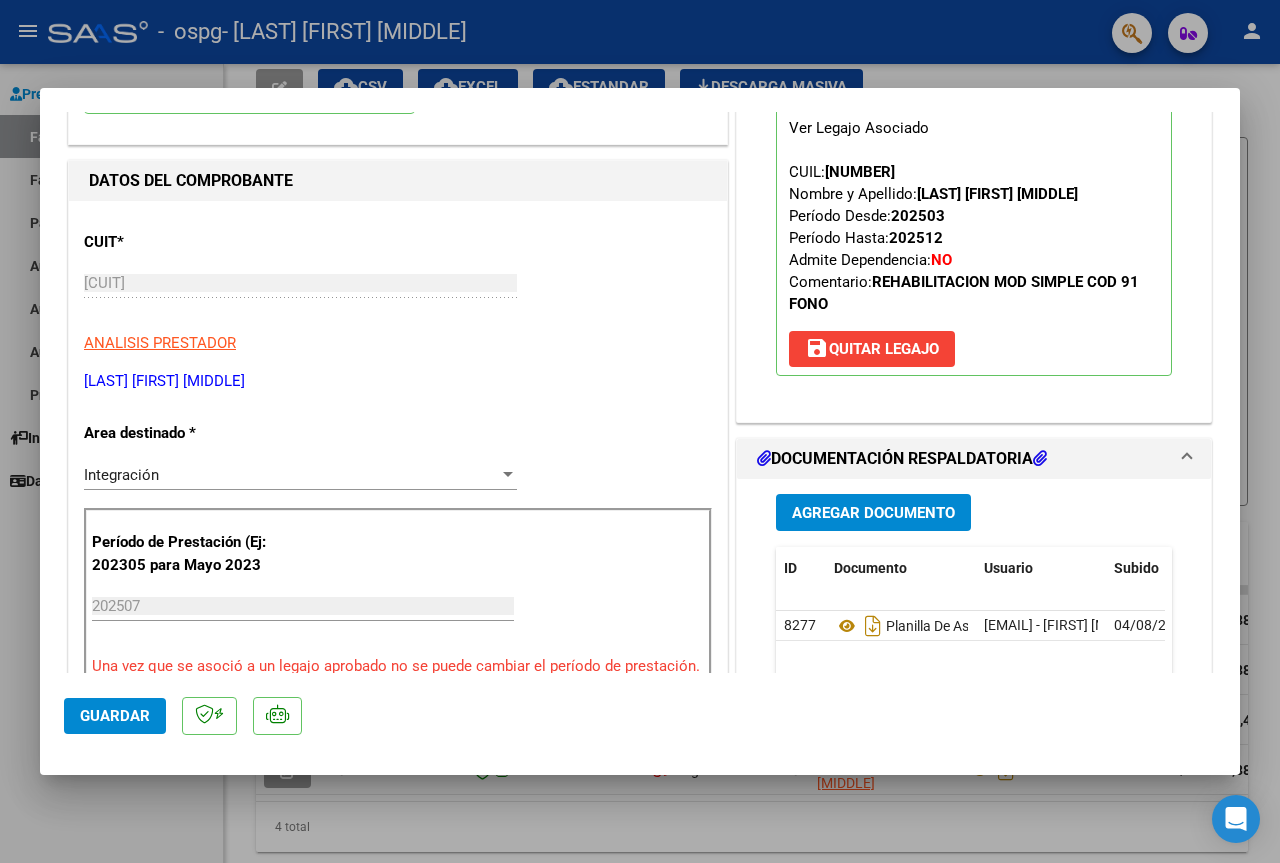 click at bounding box center (640, 431) 